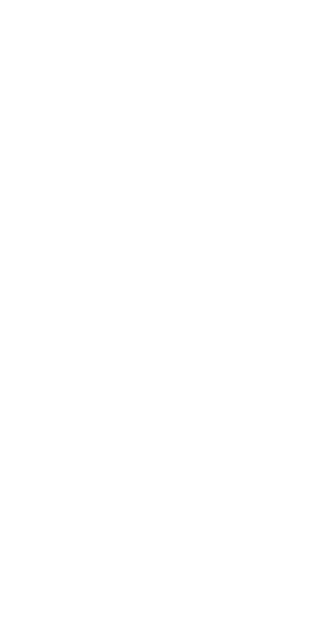 scroll, scrollTop: 0, scrollLeft: 0, axis: both 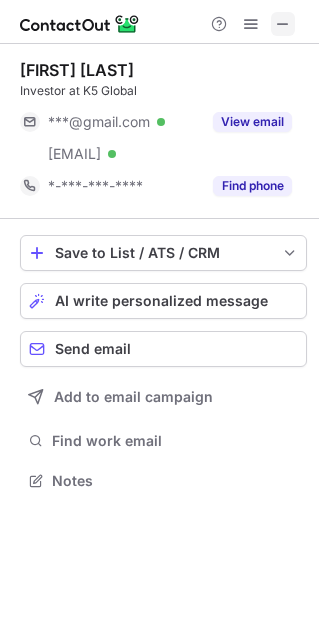 click at bounding box center (283, 24) 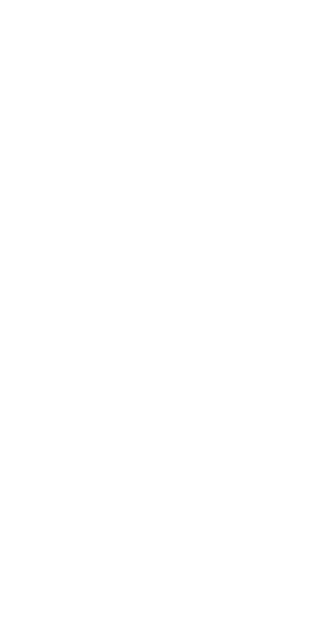 scroll, scrollTop: 0, scrollLeft: 0, axis: both 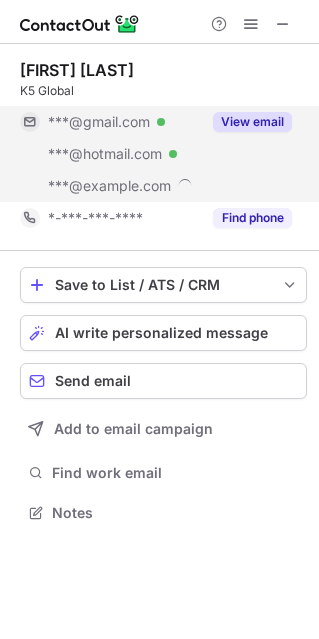 click on "View email" at bounding box center (252, 122) 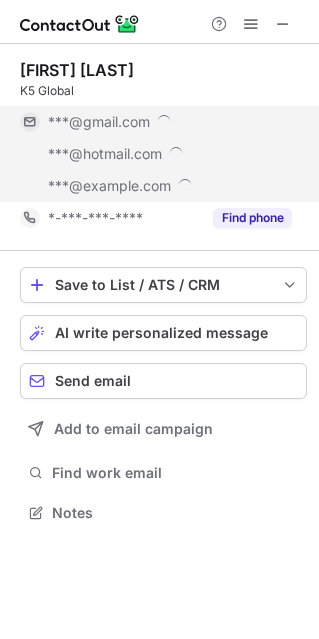 scroll, scrollTop: 9, scrollLeft: 10, axis: both 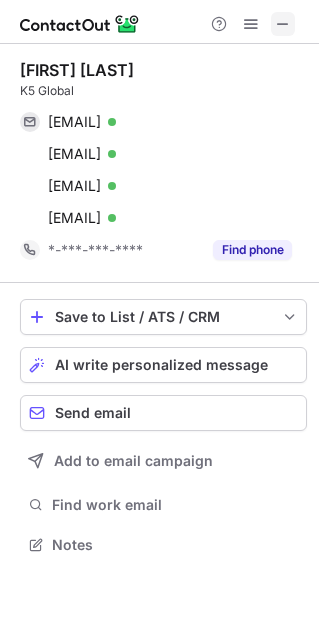 click at bounding box center (283, 24) 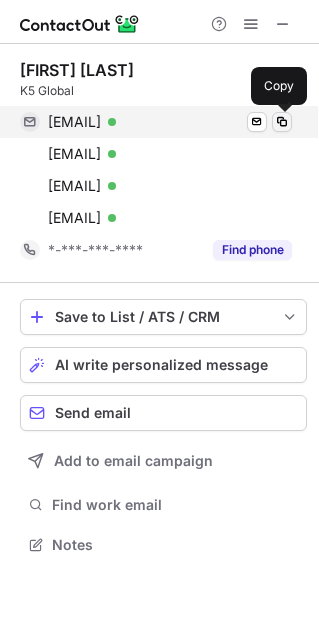 click at bounding box center [282, 122] 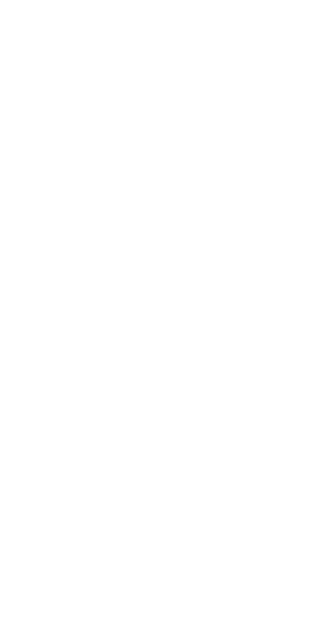 scroll, scrollTop: 0, scrollLeft: 0, axis: both 